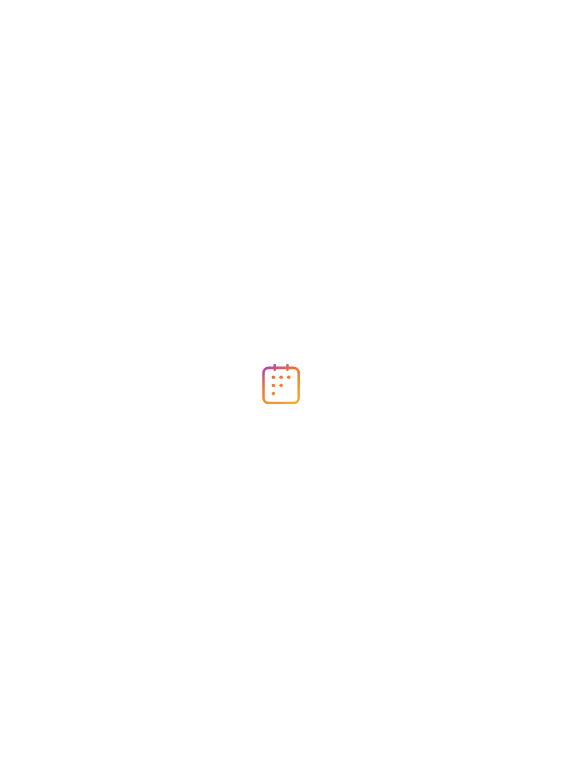 scroll, scrollTop: 0, scrollLeft: 0, axis: both 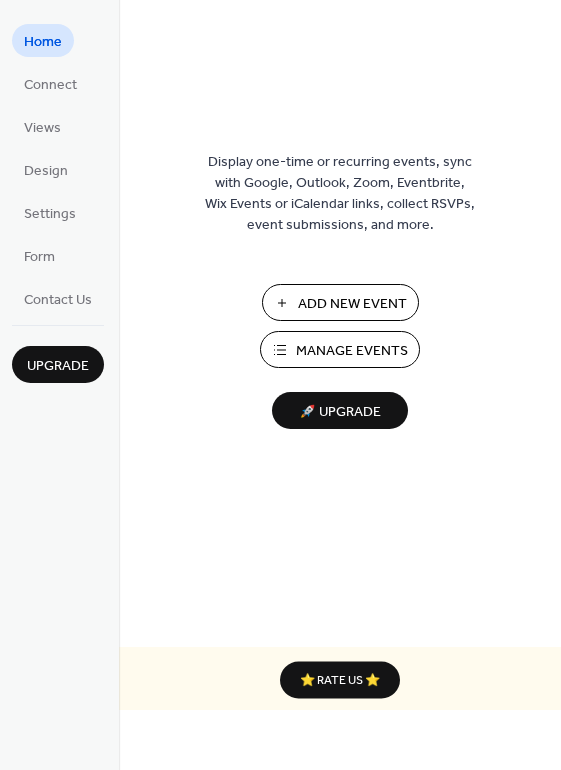 click on "Manage Events" at bounding box center (352, 351) 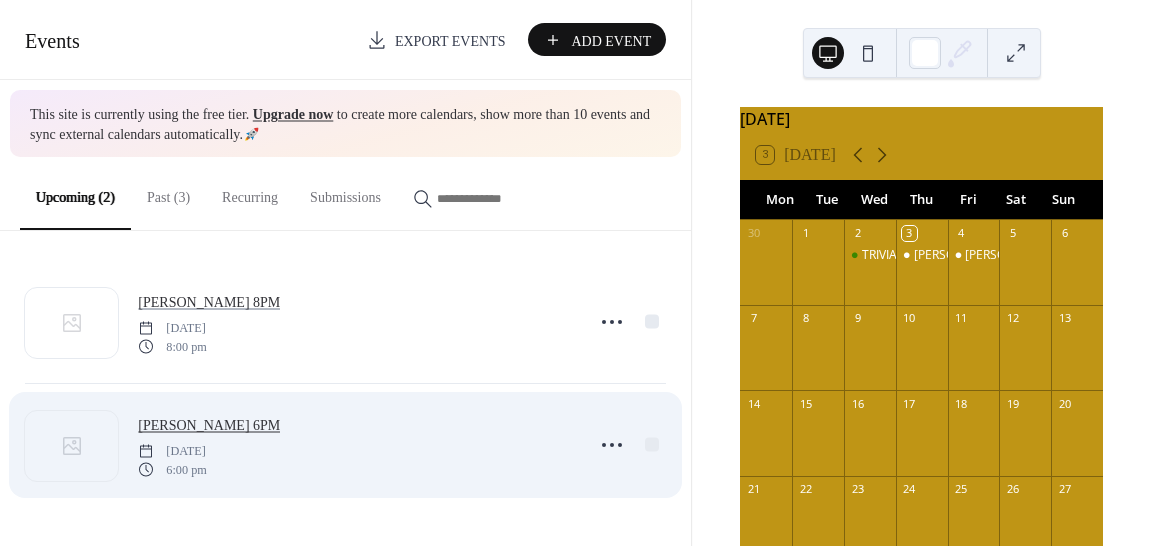 scroll, scrollTop: 0, scrollLeft: 0, axis: both 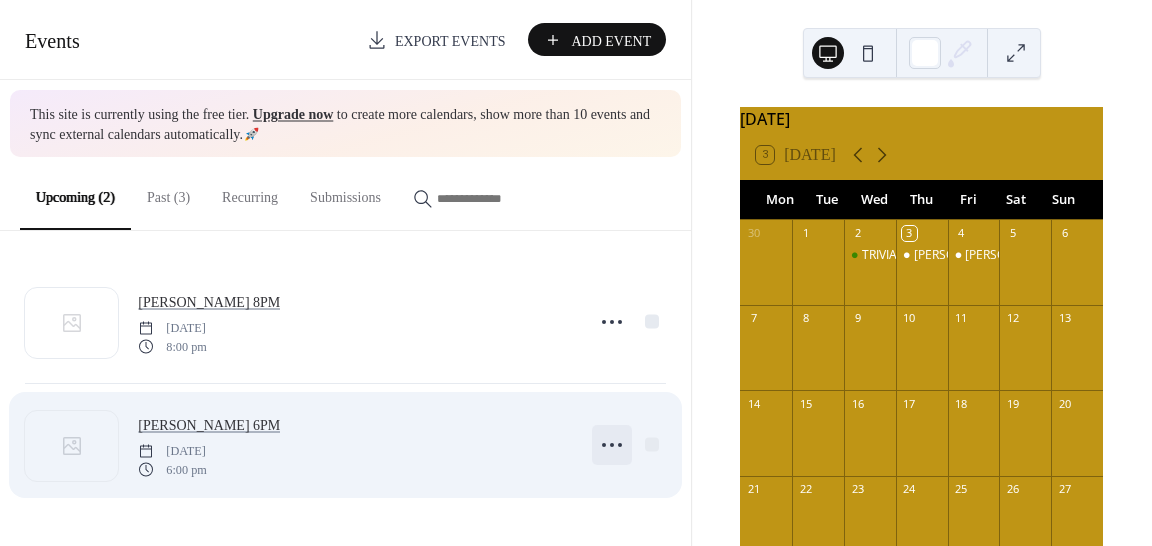 click 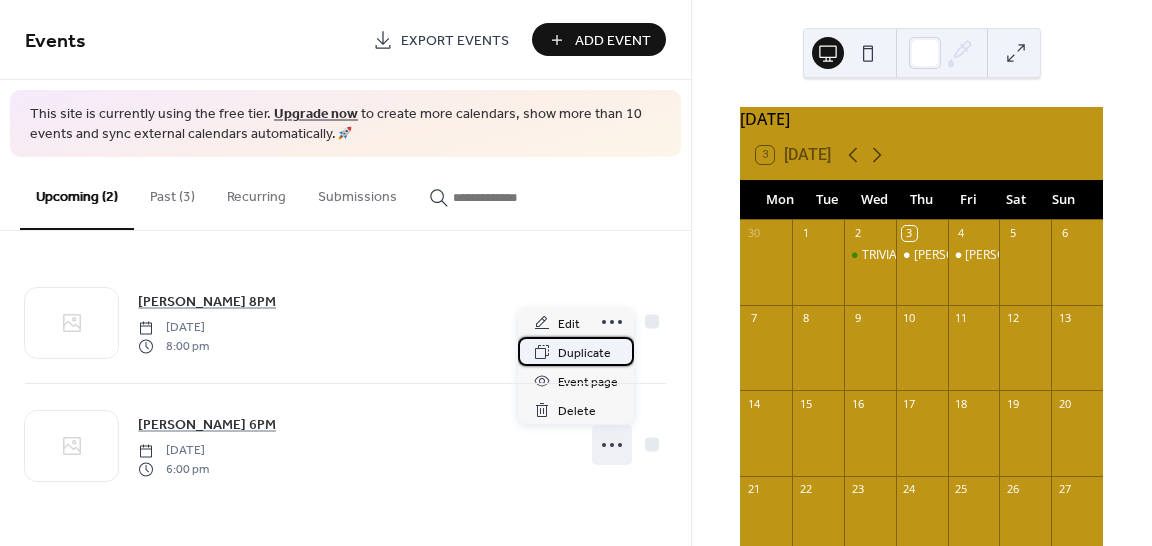 click on "Duplicate" at bounding box center (584, 353) 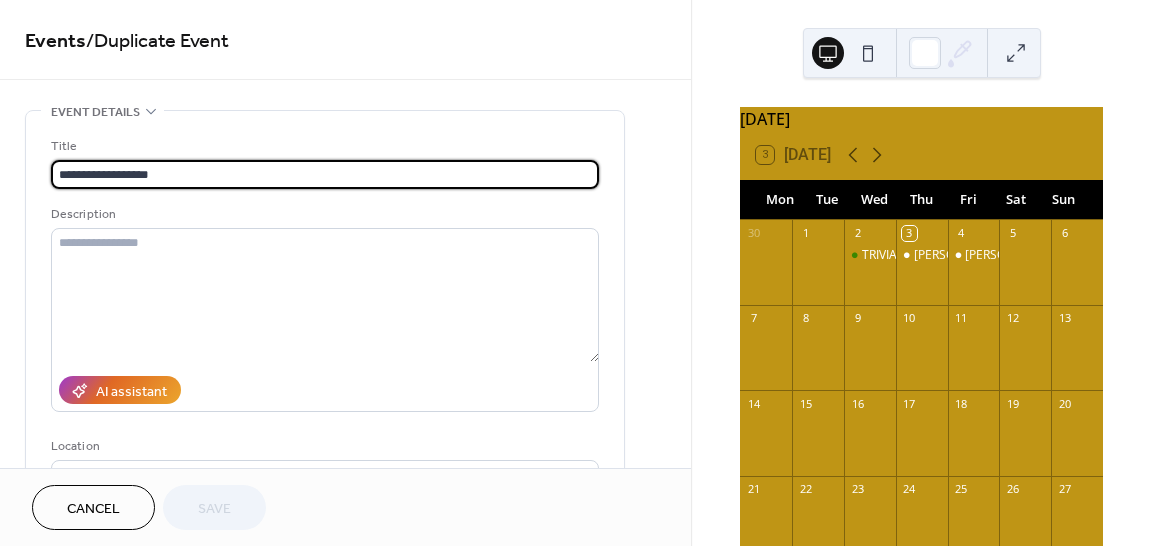 drag, startPoint x: 141, startPoint y: 173, endPoint x: 18, endPoint y: 169, distance: 123.065025 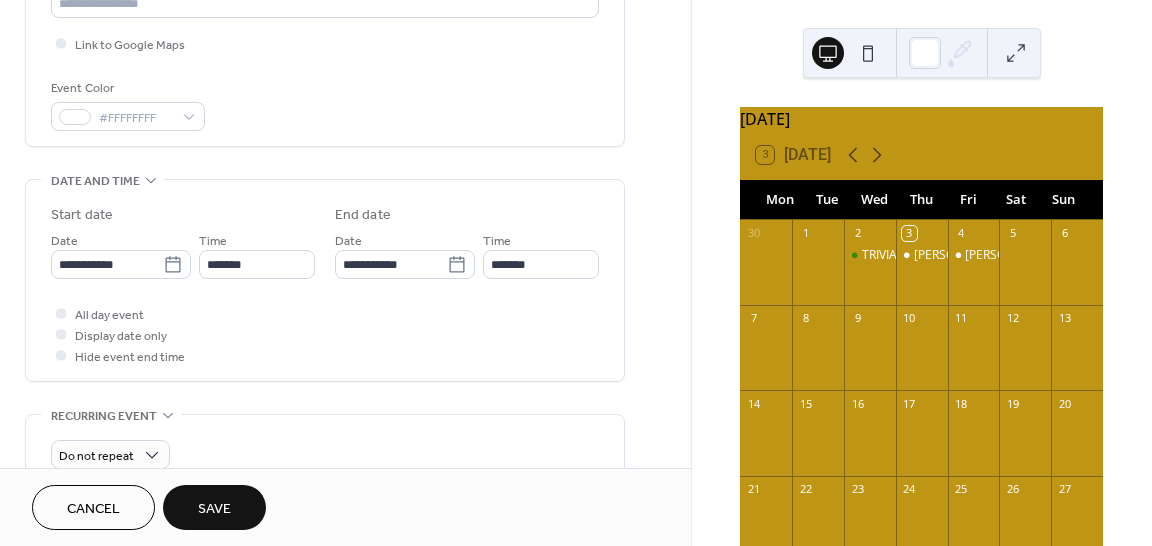 scroll, scrollTop: 480, scrollLeft: 0, axis: vertical 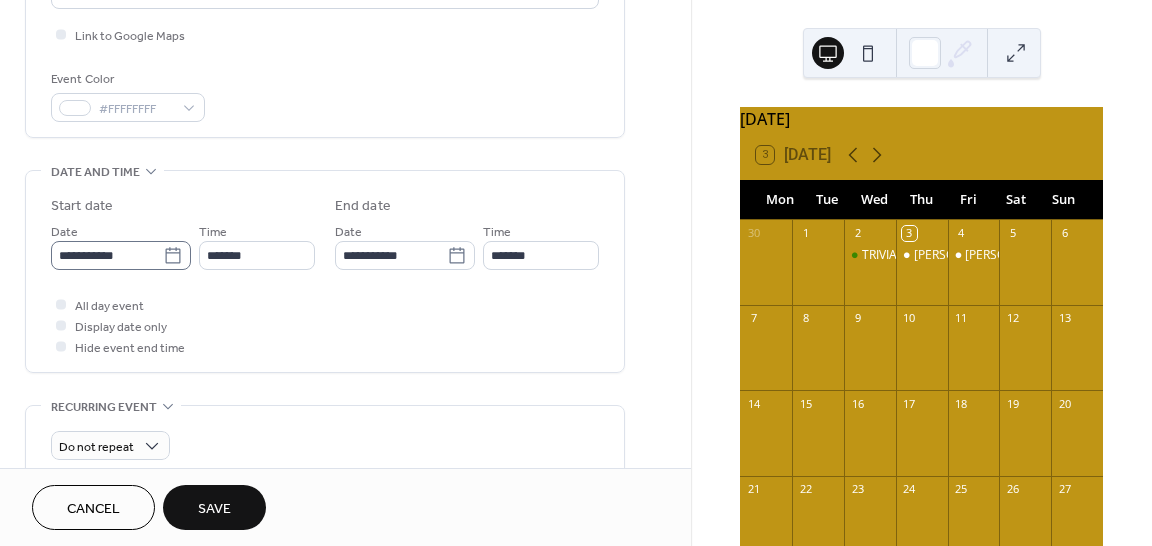 type on "**********" 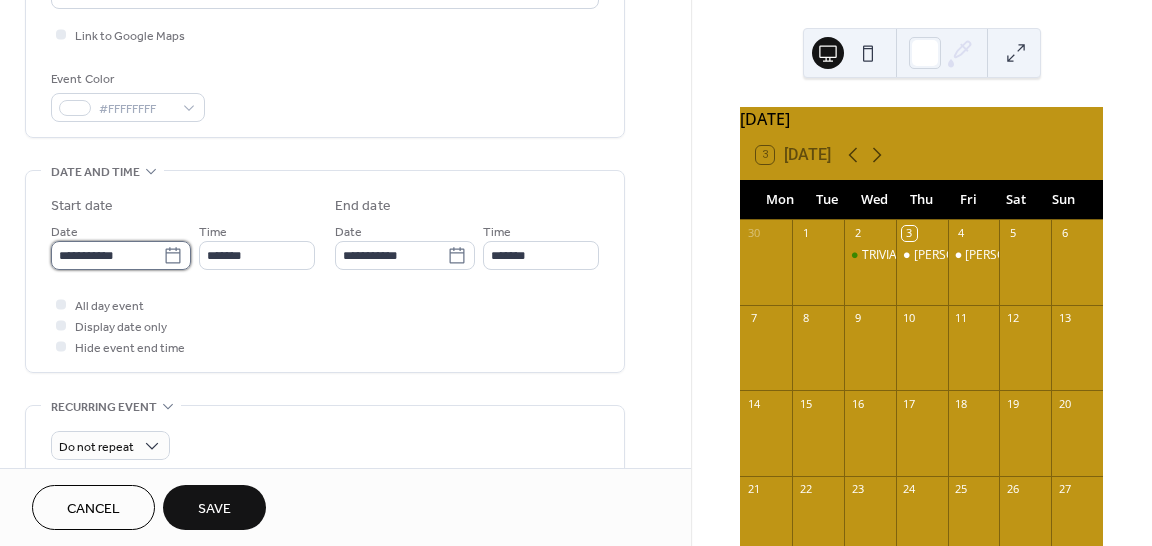 click on "**********" at bounding box center [107, 255] 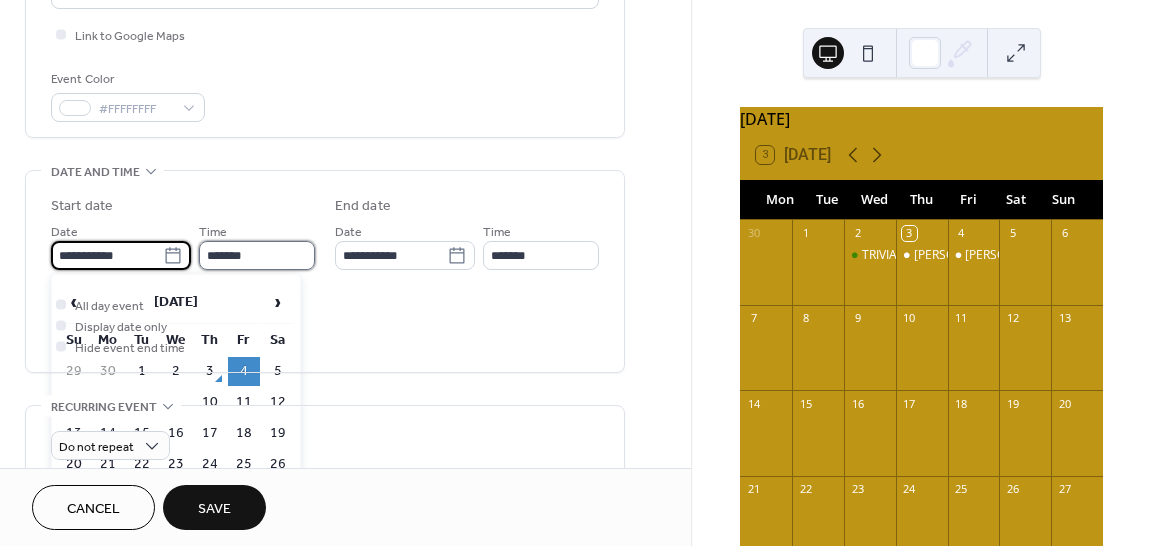 click on "*******" at bounding box center (257, 255) 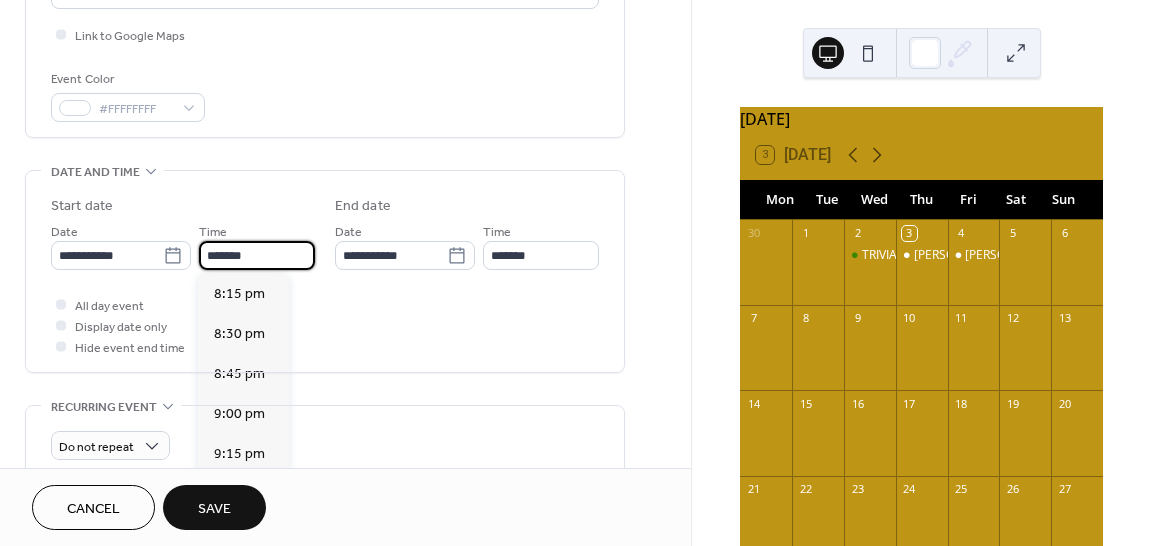 scroll, scrollTop: 3294, scrollLeft: 0, axis: vertical 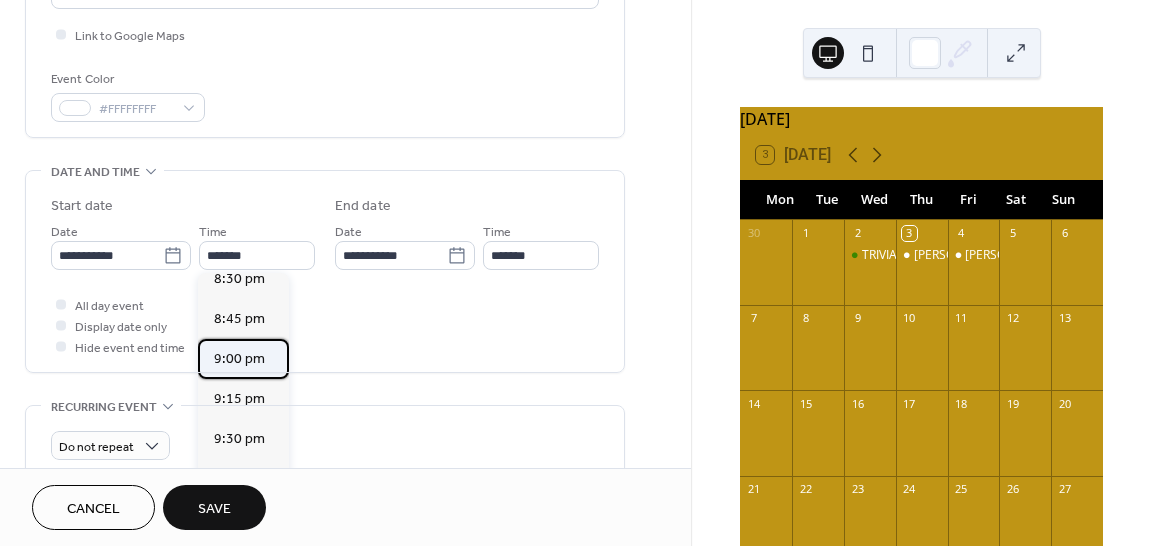 click on "9:00 pm" at bounding box center [239, 359] 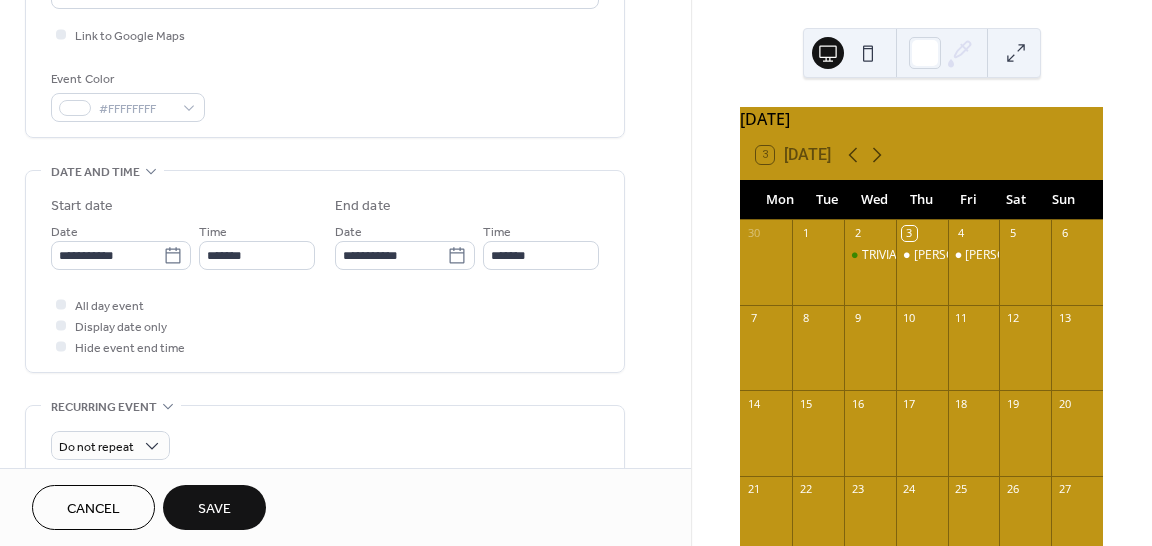 type on "*******" 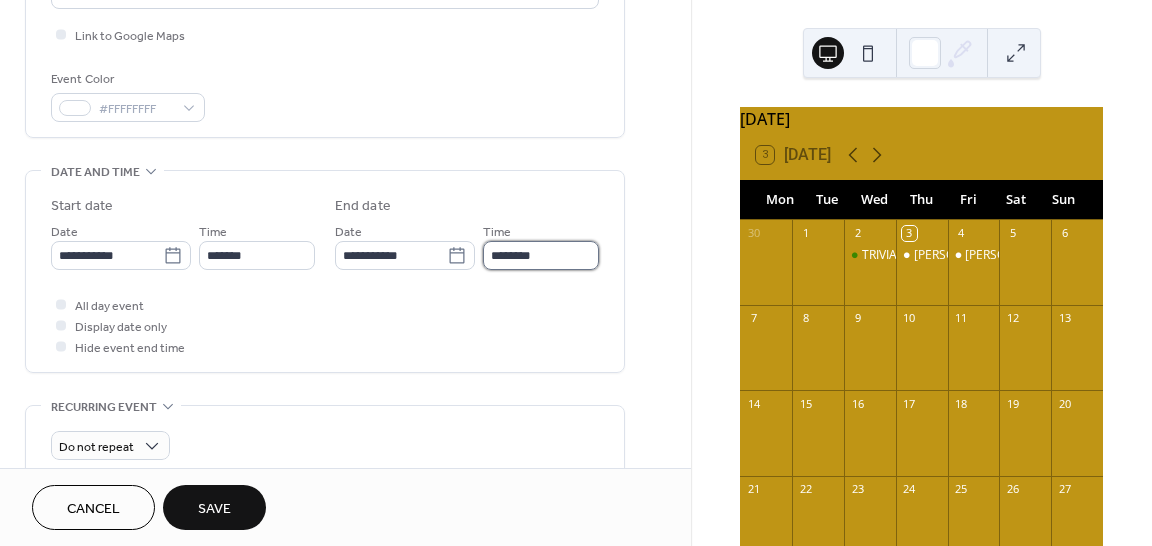 click on "********" at bounding box center [541, 255] 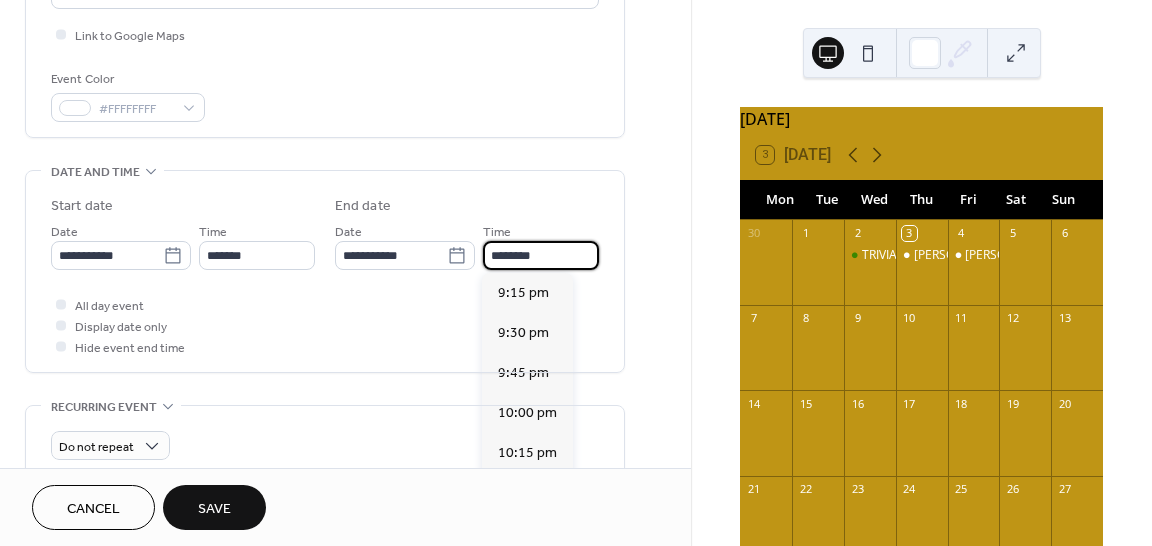 scroll, scrollTop: 169, scrollLeft: 0, axis: vertical 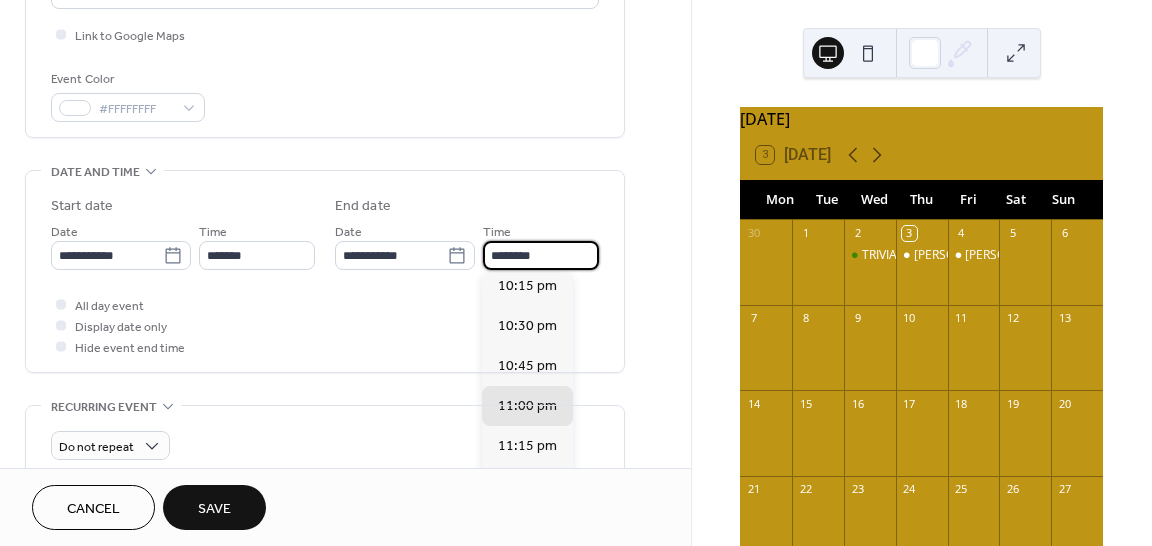 click on "11:45 pm" at bounding box center (527, 526) 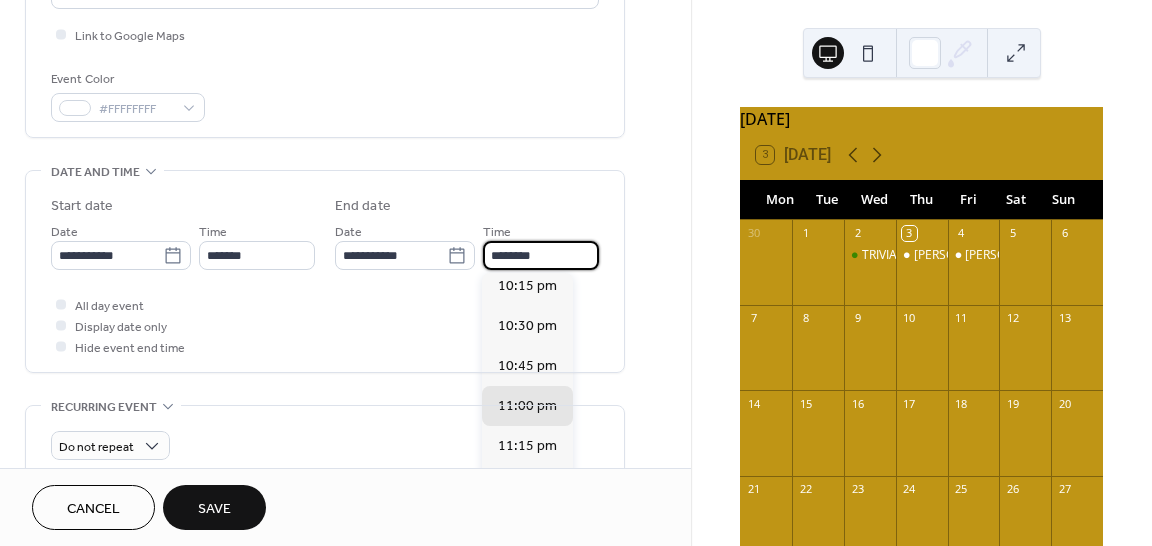 type on "********" 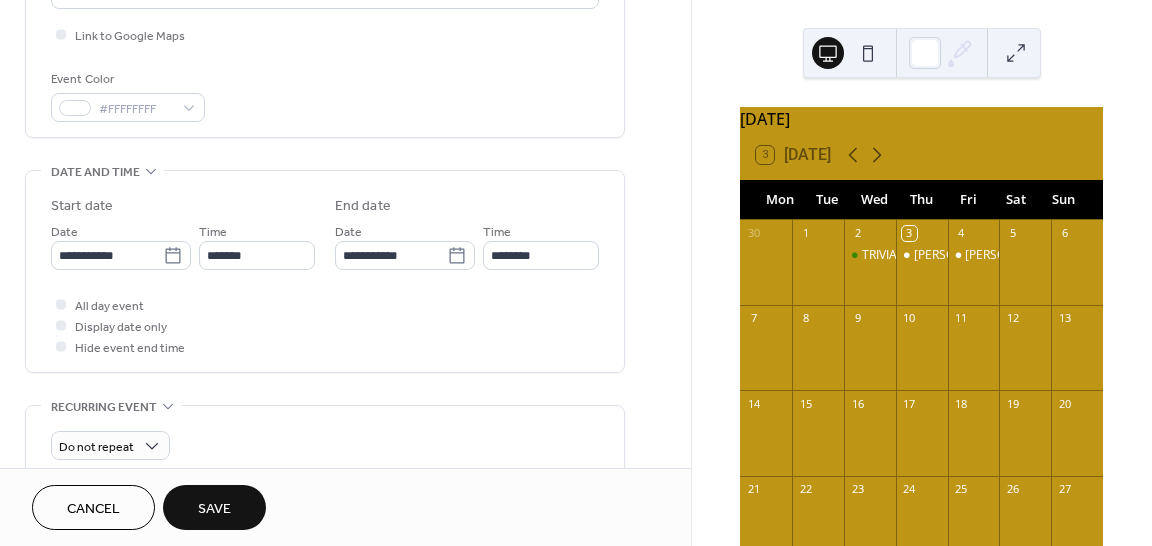 click on "Save" at bounding box center [214, 507] 